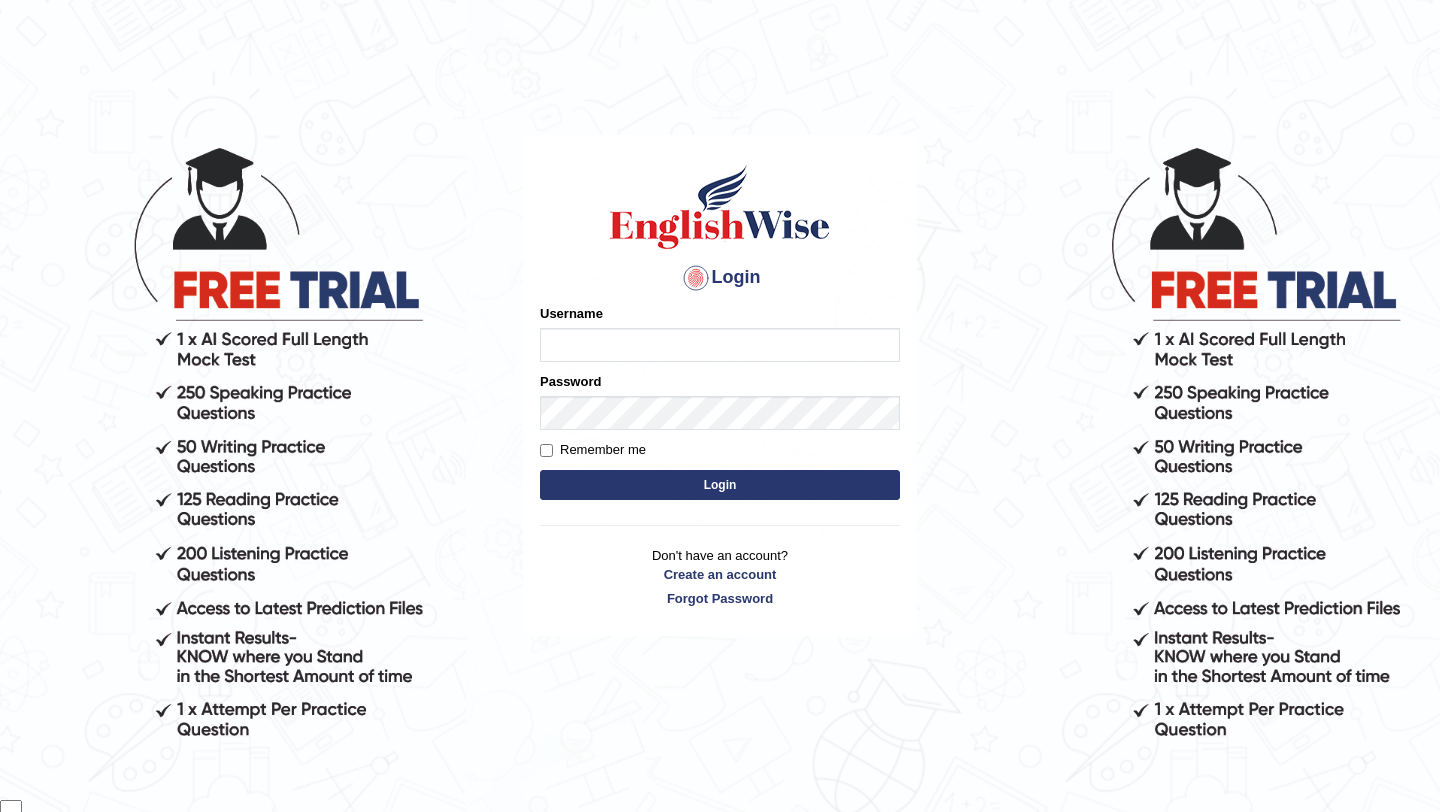 scroll, scrollTop: 0, scrollLeft: 0, axis: both 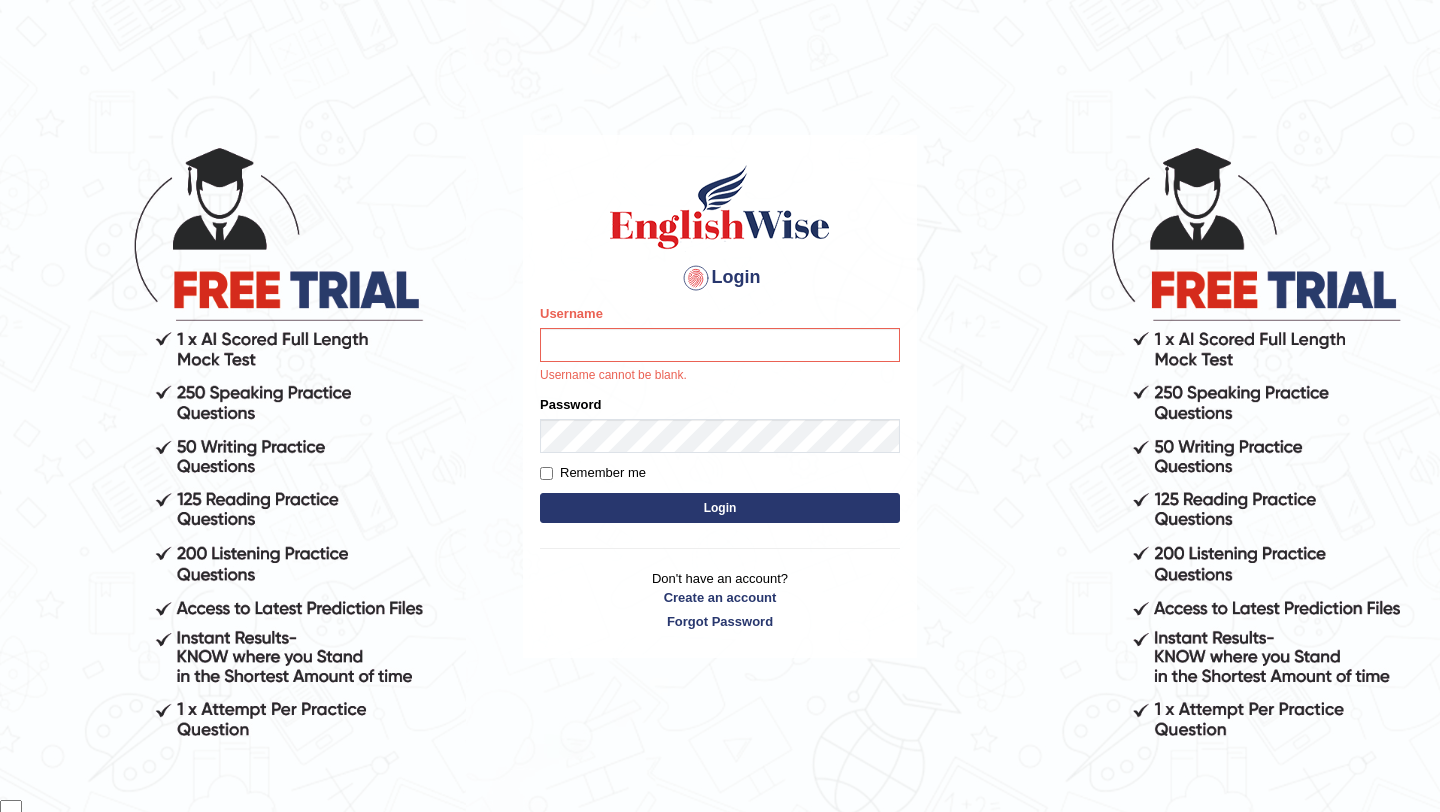 type on "samsubedi" 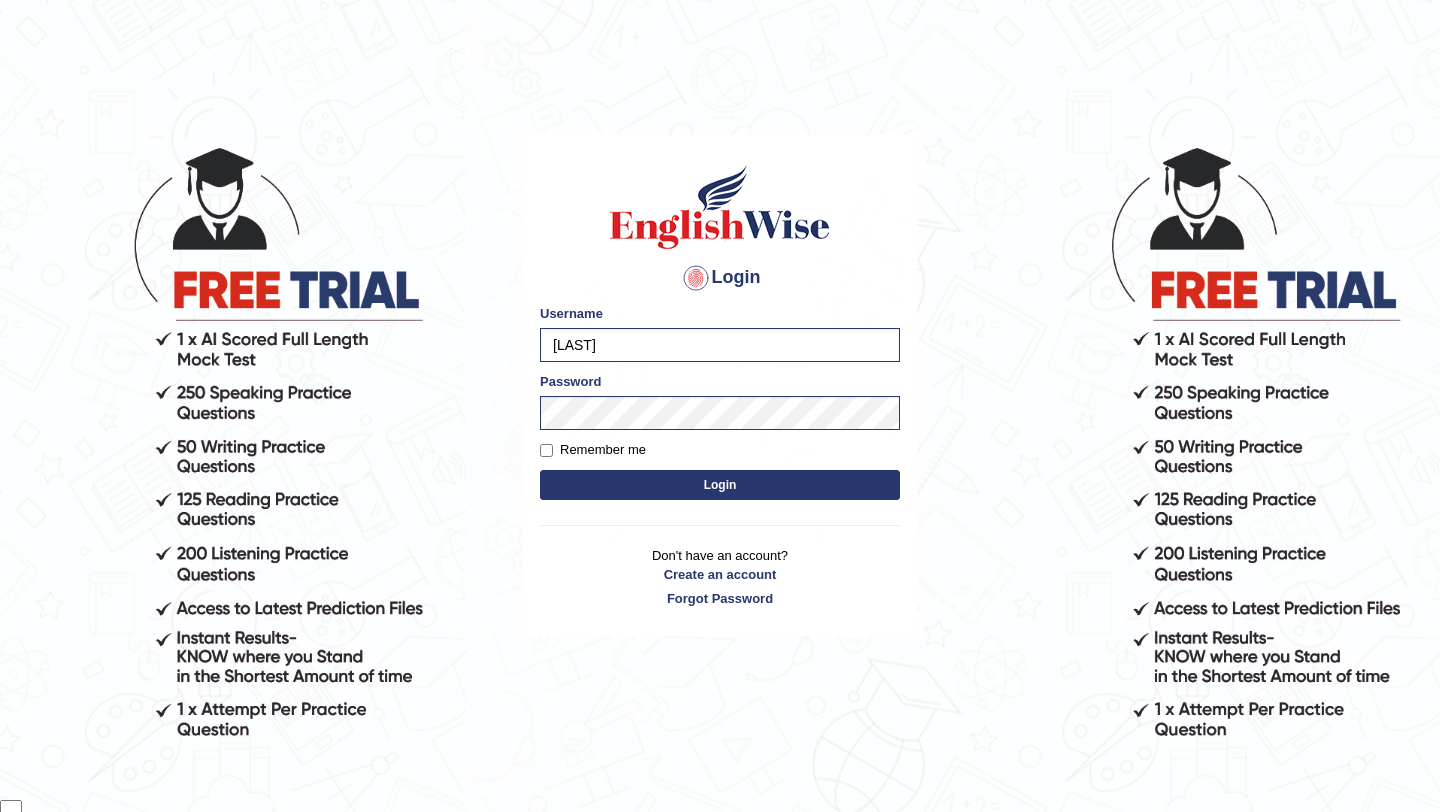 click on "Login" at bounding box center [720, 485] 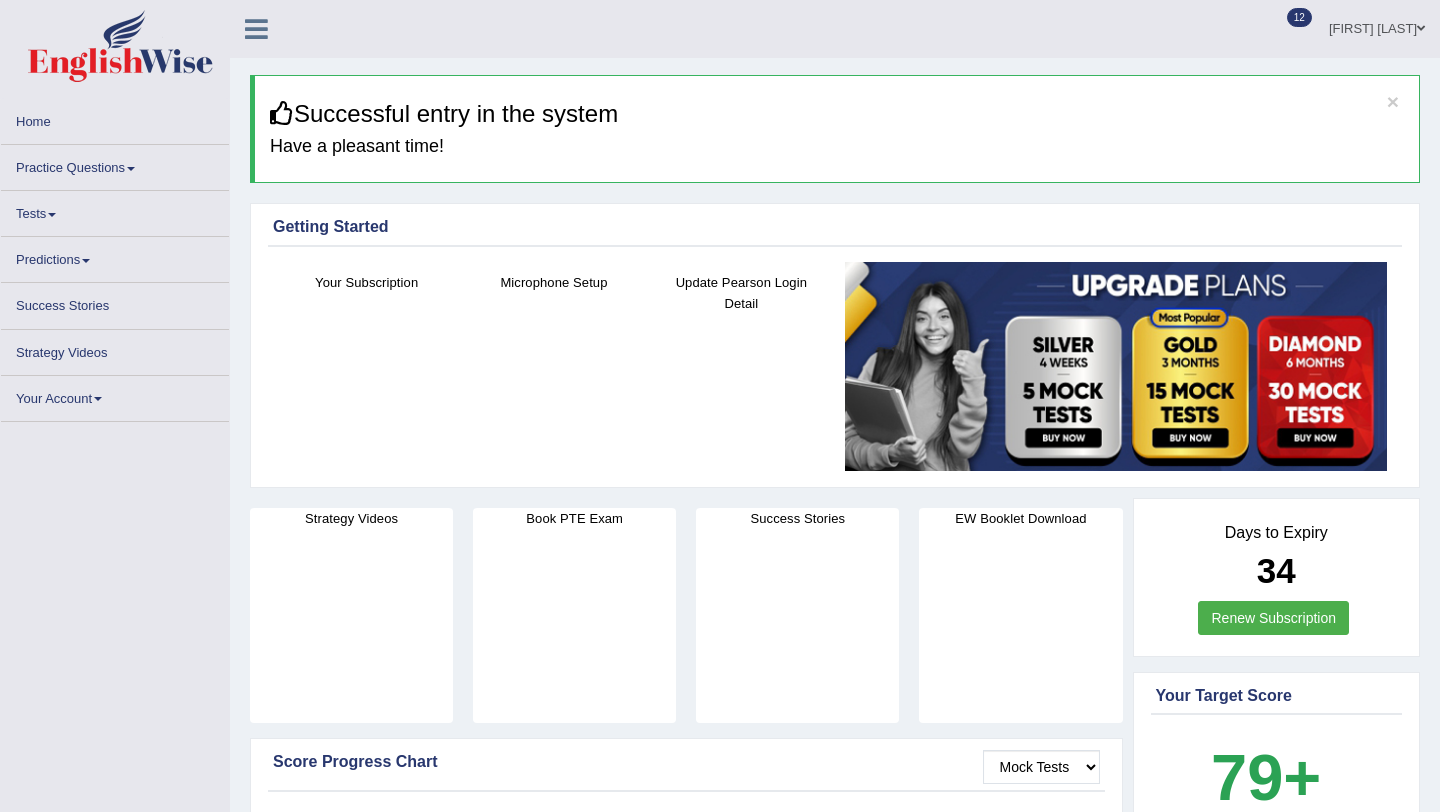 scroll, scrollTop: 0, scrollLeft: 0, axis: both 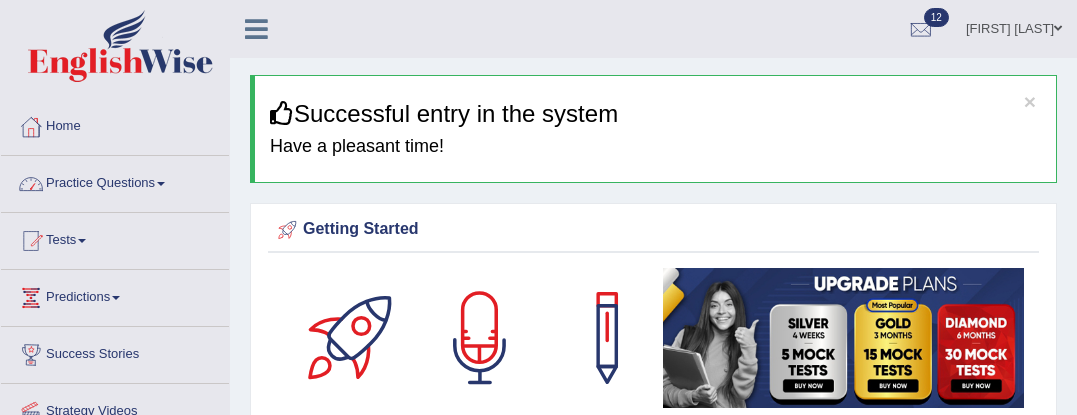 click on "Practice Questions" at bounding box center (115, 181) 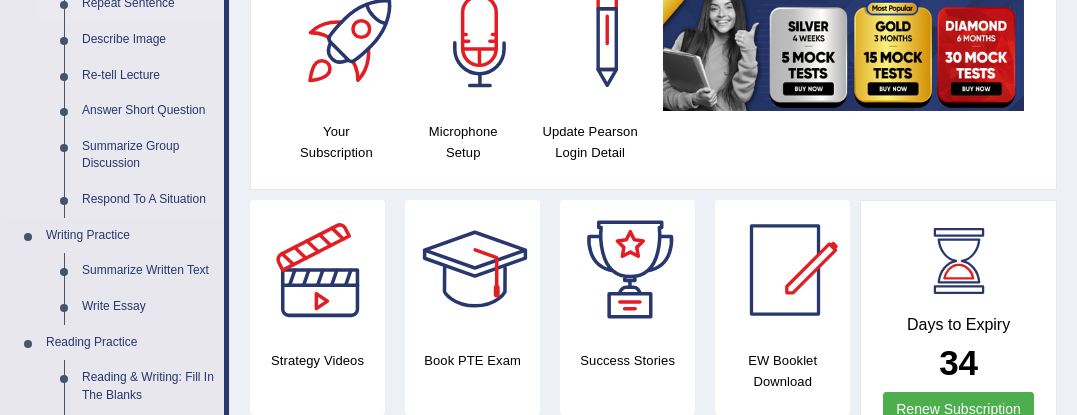 scroll, scrollTop: 255, scrollLeft: 0, axis: vertical 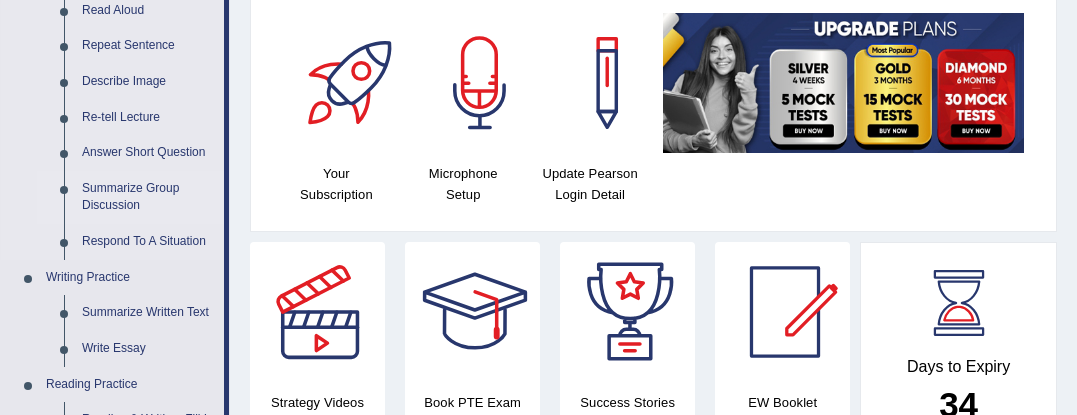 click on "Summarize Group Discussion" at bounding box center [148, 197] 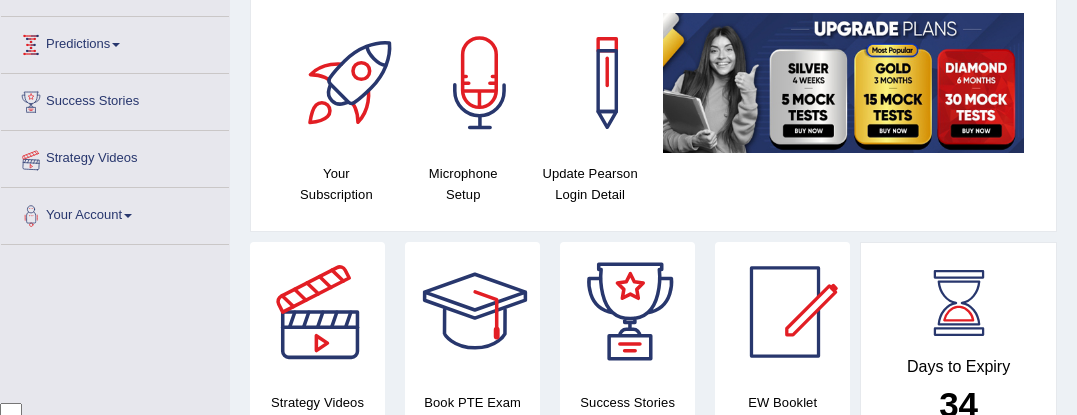 scroll, scrollTop: 281, scrollLeft: 0, axis: vertical 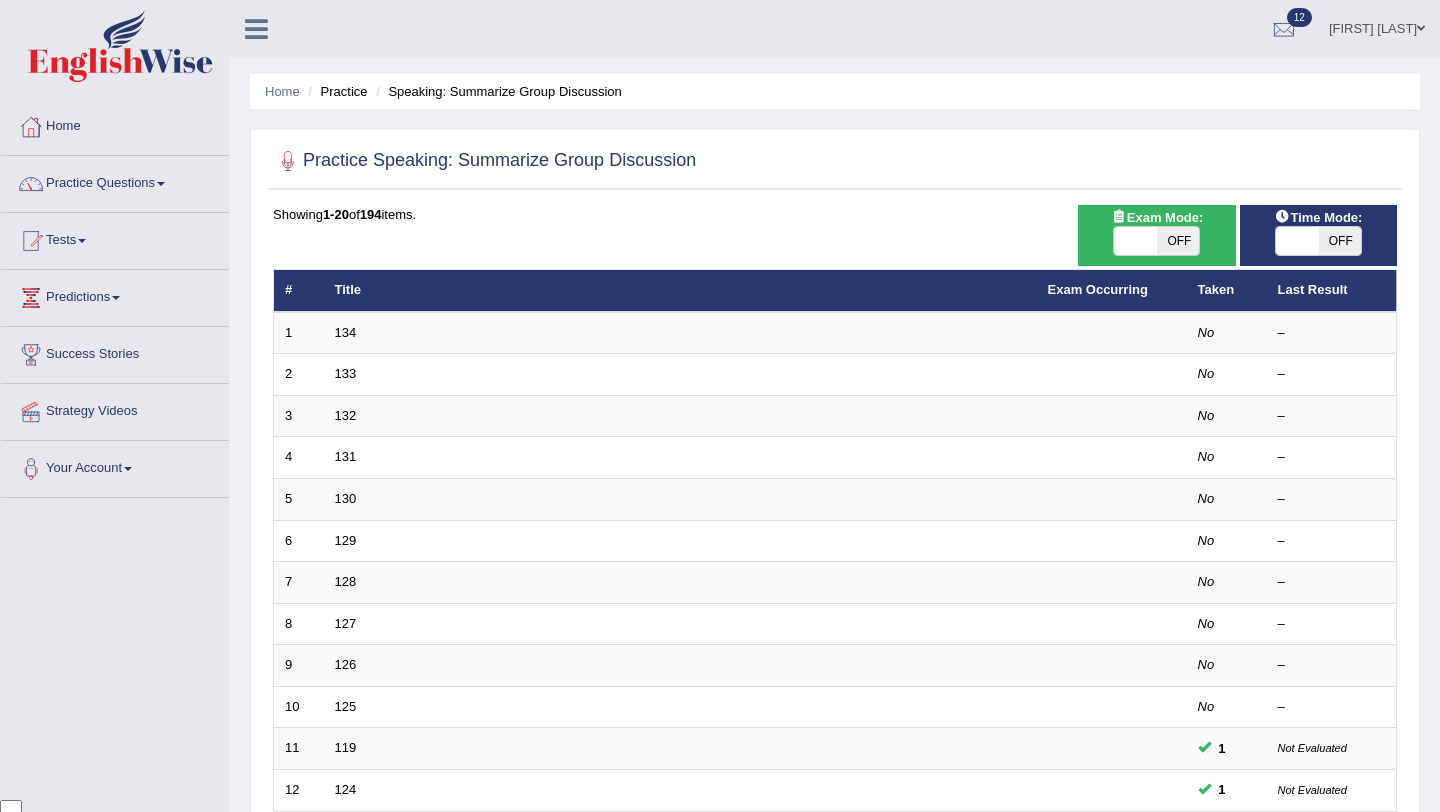 click on "Showing  1-20  of  194  items.
# Title Exam Occurring Taken Last Result
1 134 No –
2 133 No –
3 132 No –
4 131 No –
5 130 No –
6 129 No –
7 128 No –
8 127 No –
9 126 No –
10 125 No –
11 119 1 Not Evaluated
12 124 1 Not Evaluated
13 122 1 Not Evaluated
14 123 1 Not Evaluated
15 121 3 Not Evaluated
16 120 No –
17 118 No –
18 117 No –
19 116 No –
20 115 No –
«
1
2
3
4
5
6
7
8
9
10
»" at bounding box center (835, 723) 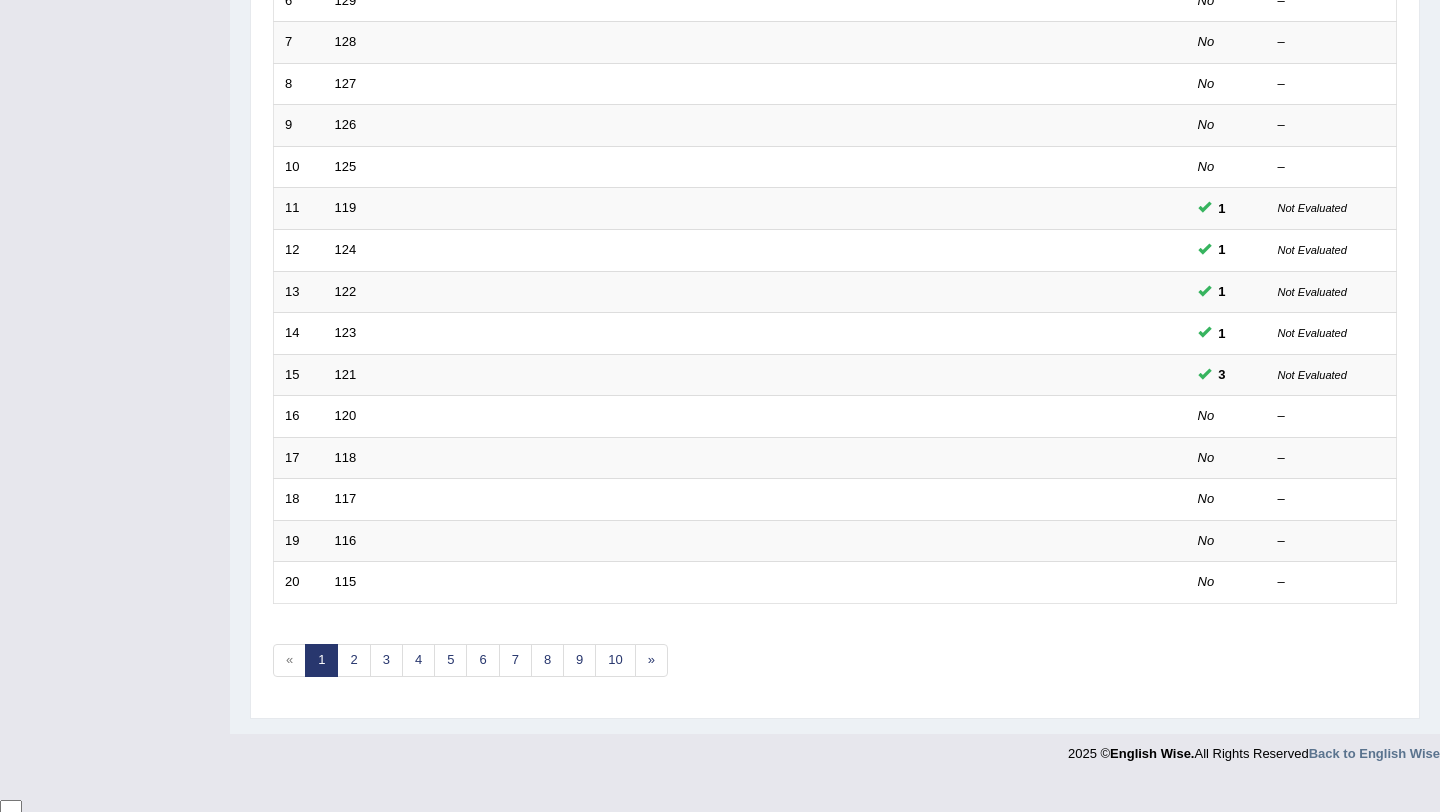 scroll, scrollTop: 0, scrollLeft: 0, axis: both 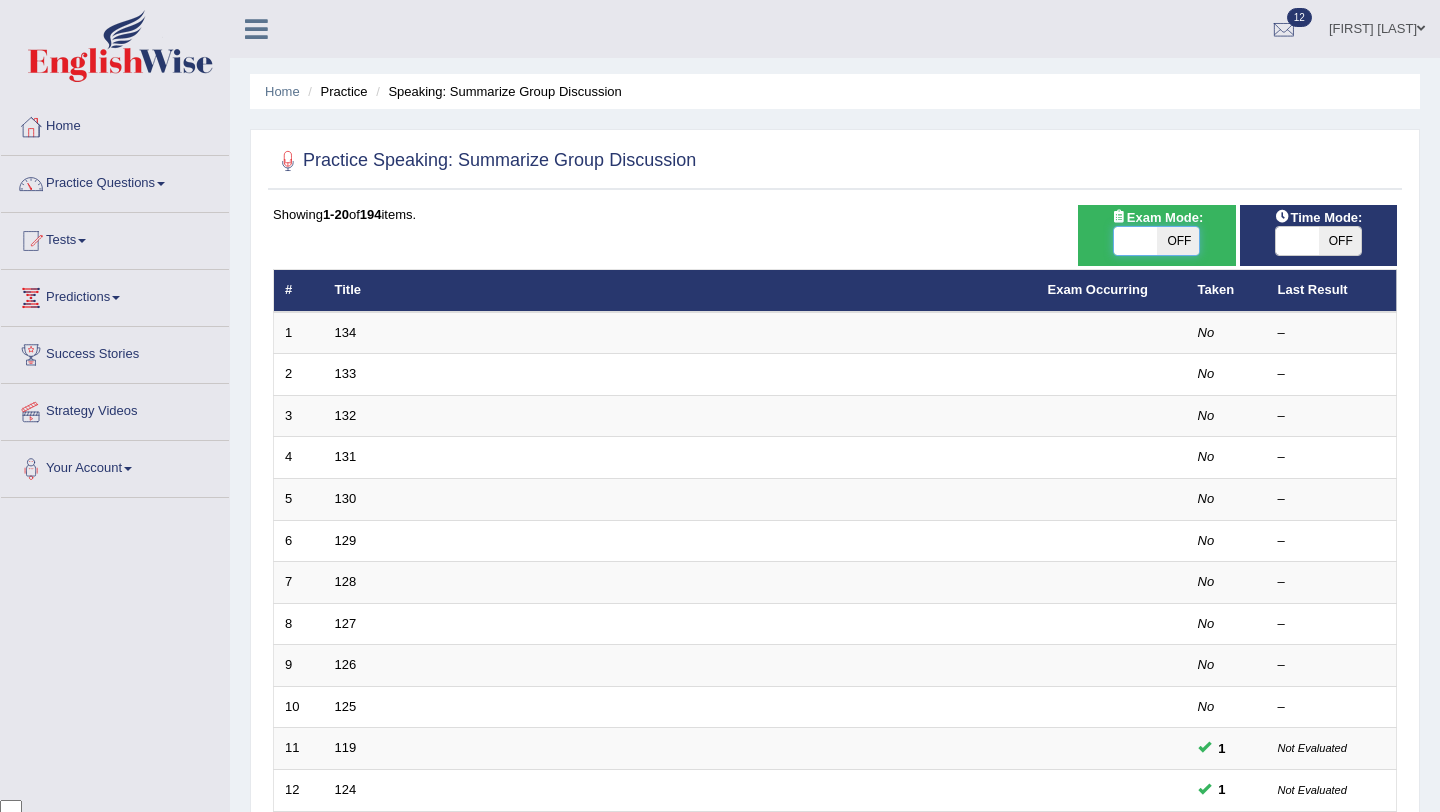 click at bounding box center (1136, 241) 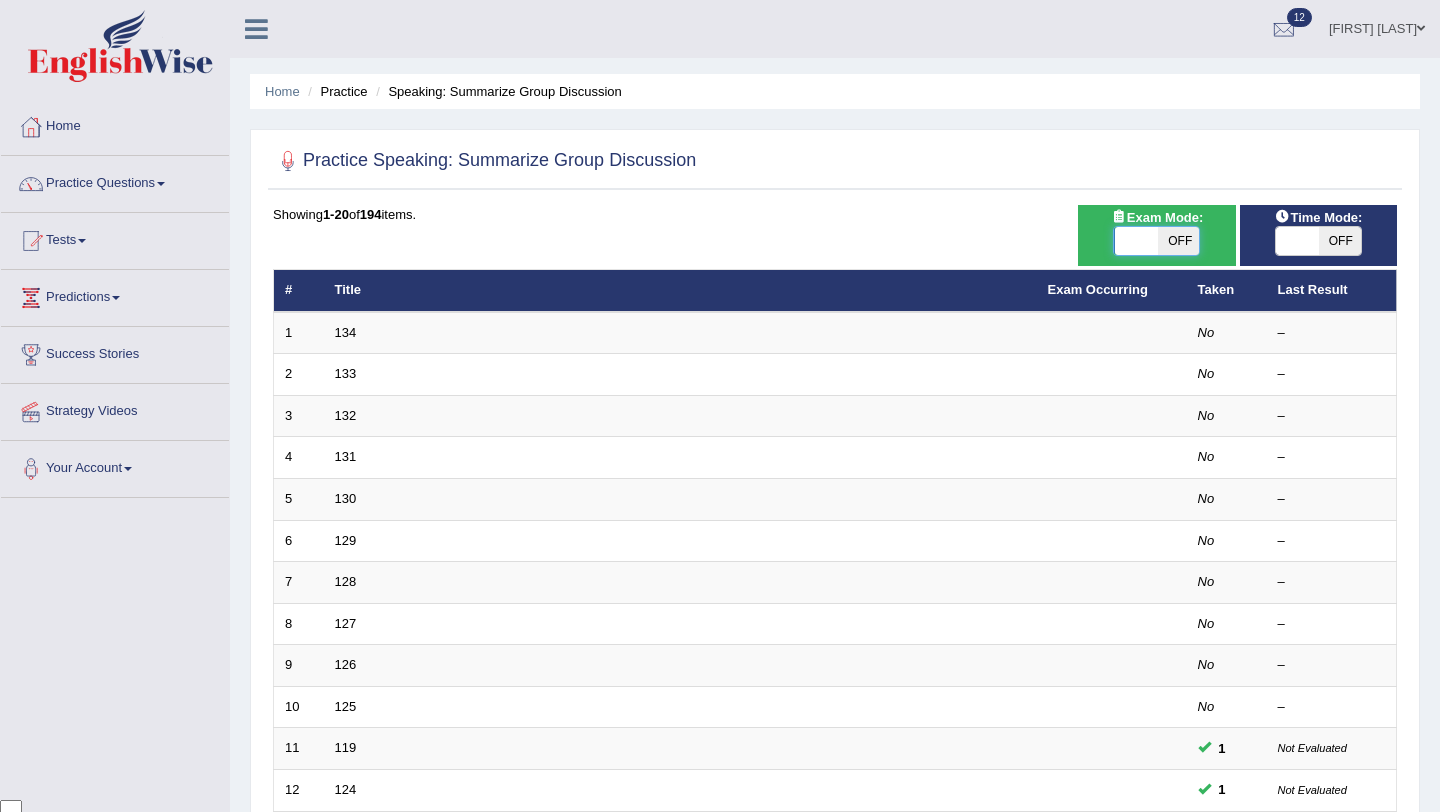 click on "ON   OFF" at bounding box center [1297, 241] 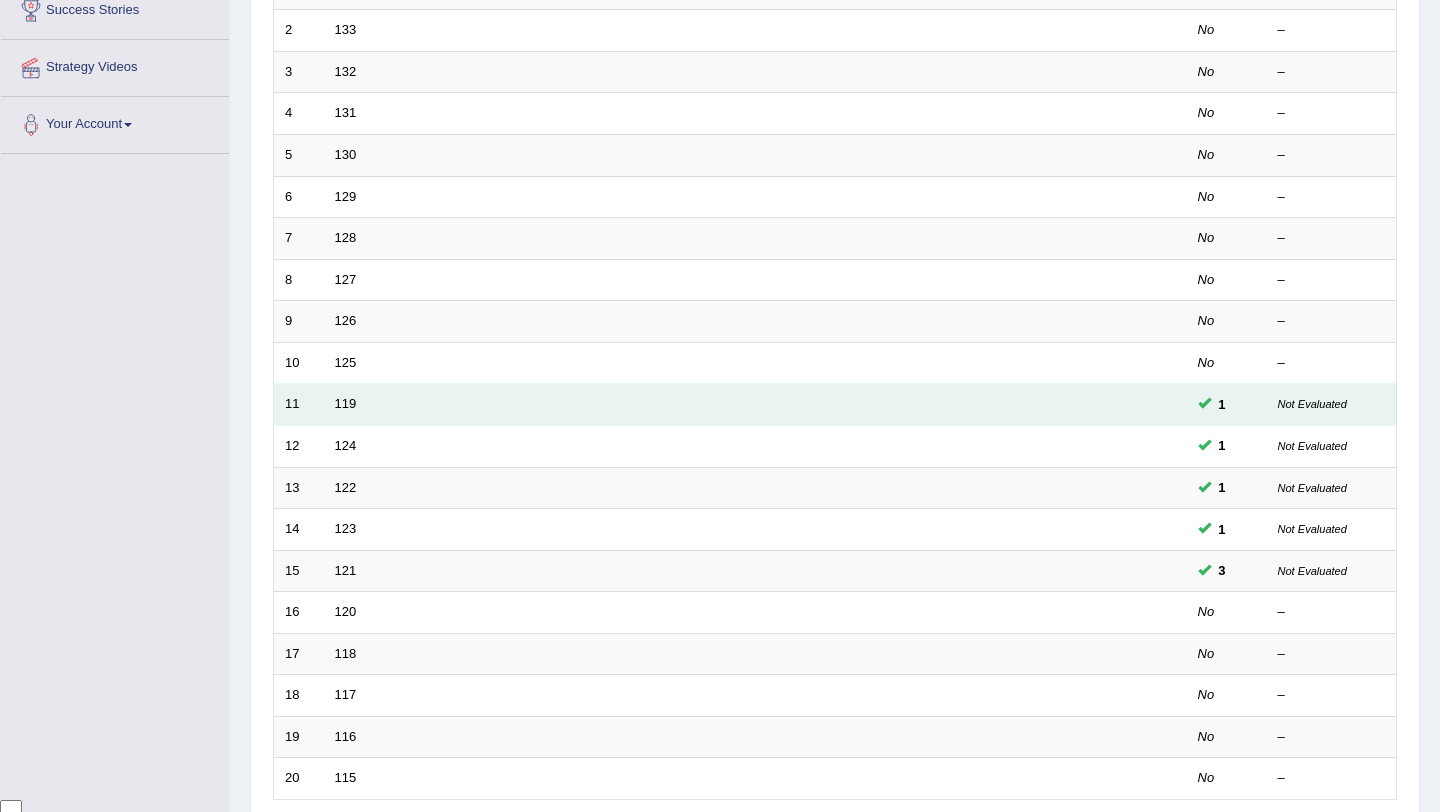scroll, scrollTop: 0, scrollLeft: 0, axis: both 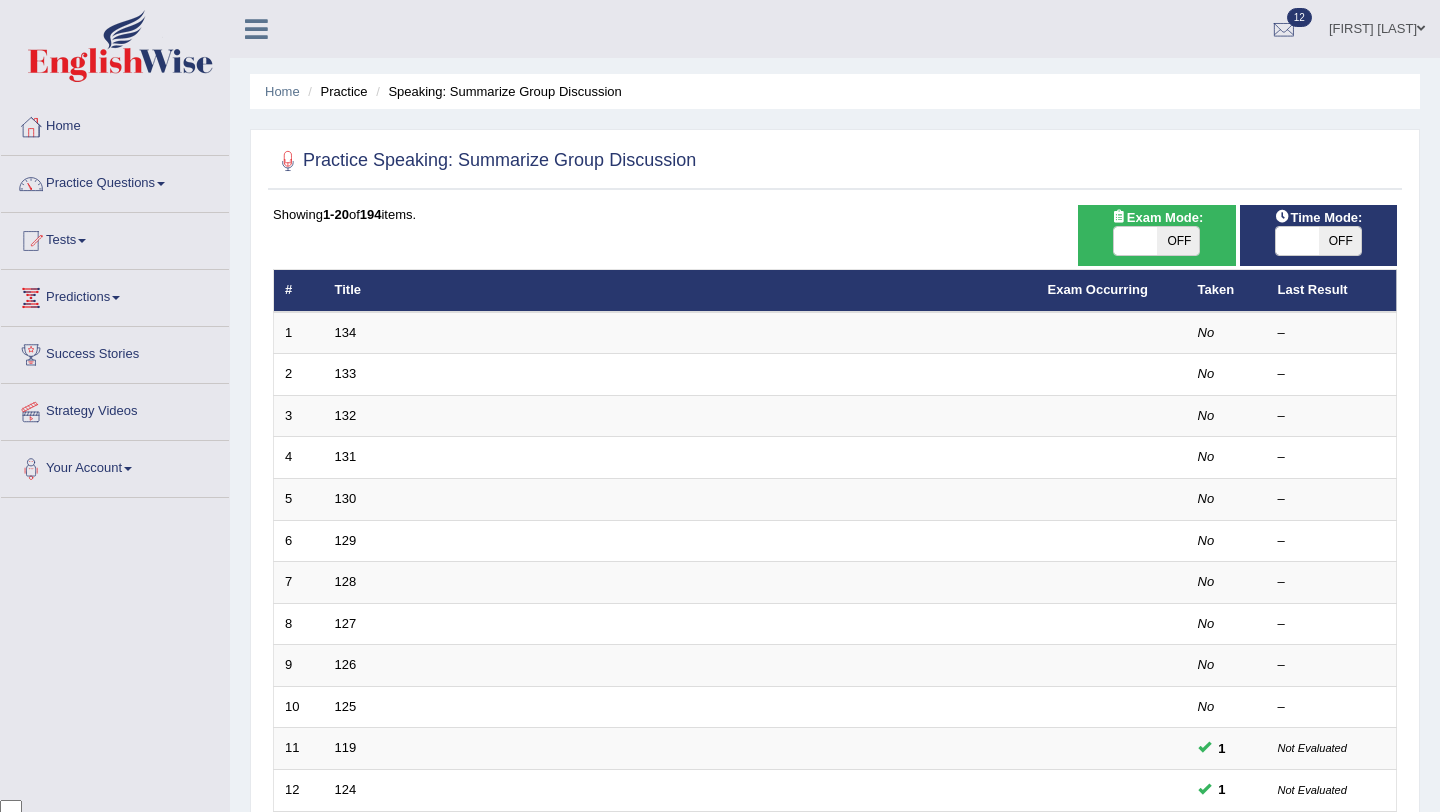 click on "ON   OFF" at bounding box center [1136, 241] 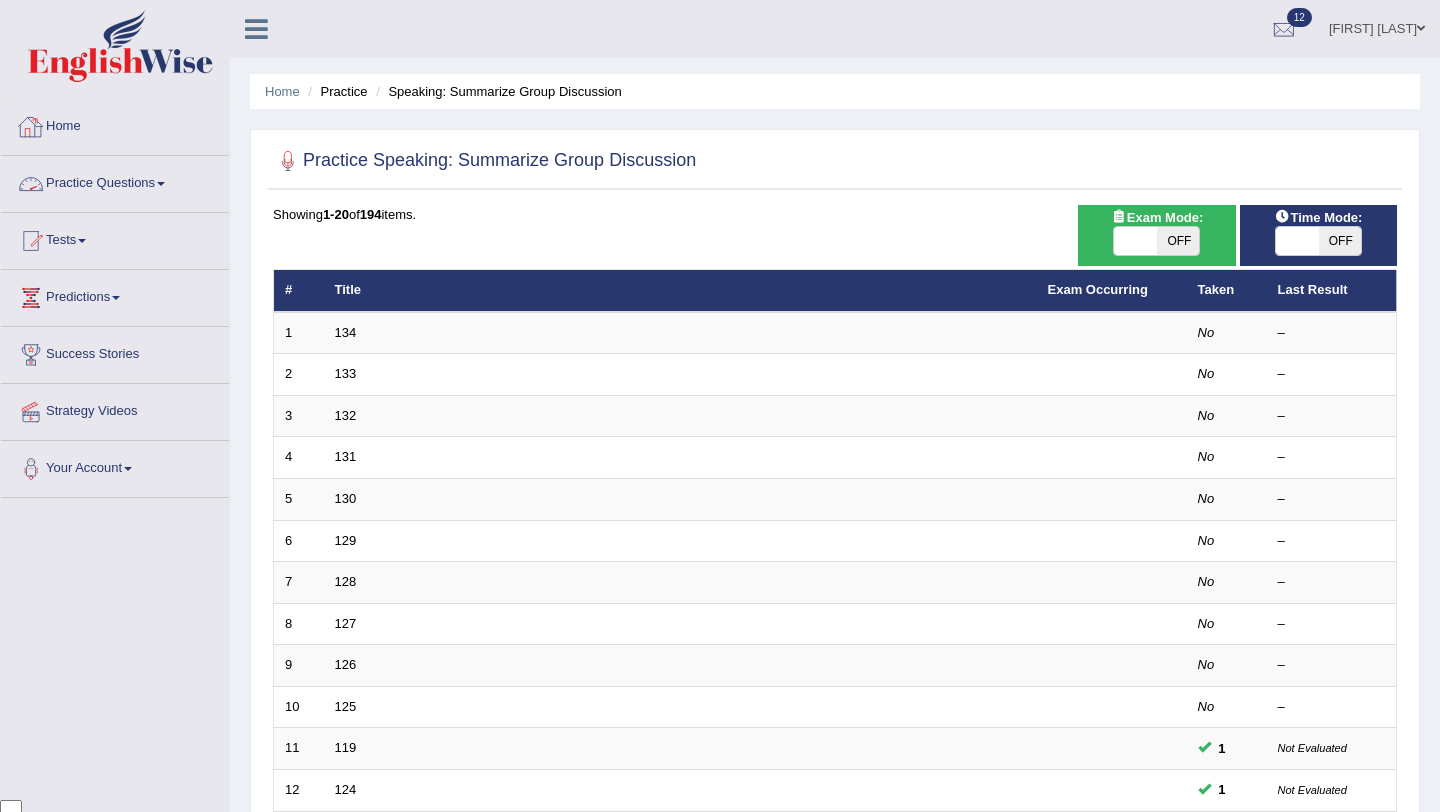 click on "Home" at bounding box center [115, 124] 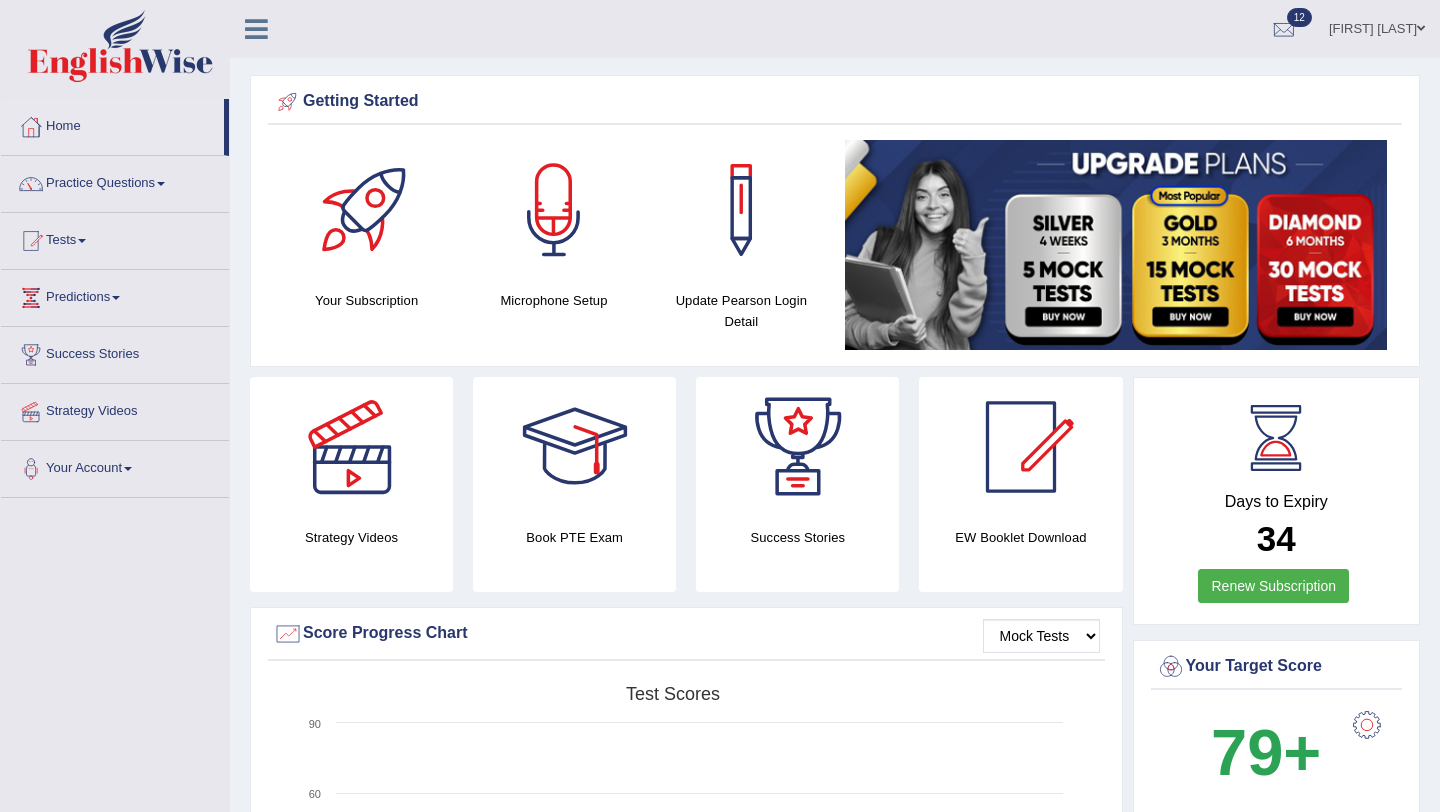 scroll, scrollTop: 0, scrollLeft: 0, axis: both 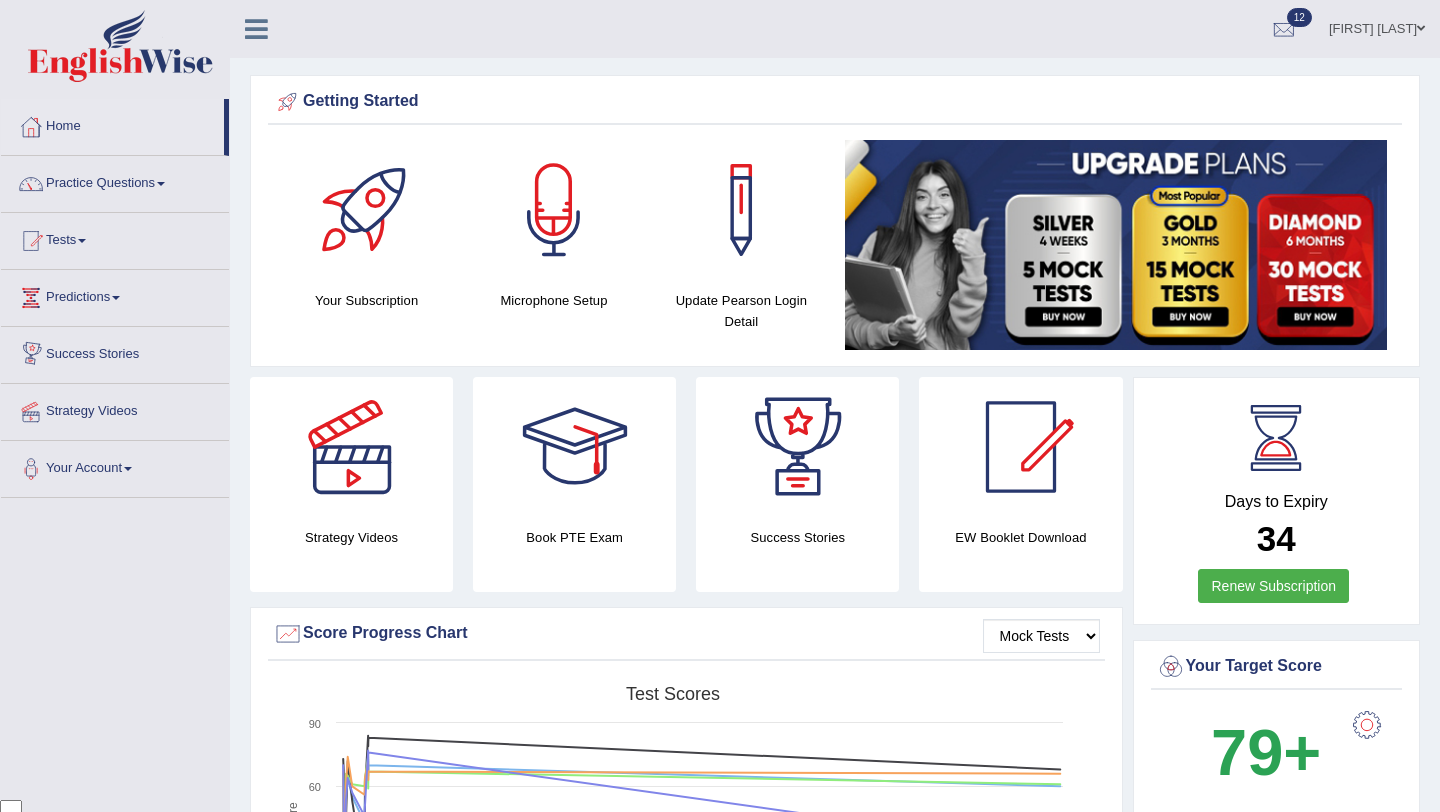click on "Practice Questions" at bounding box center [115, 181] 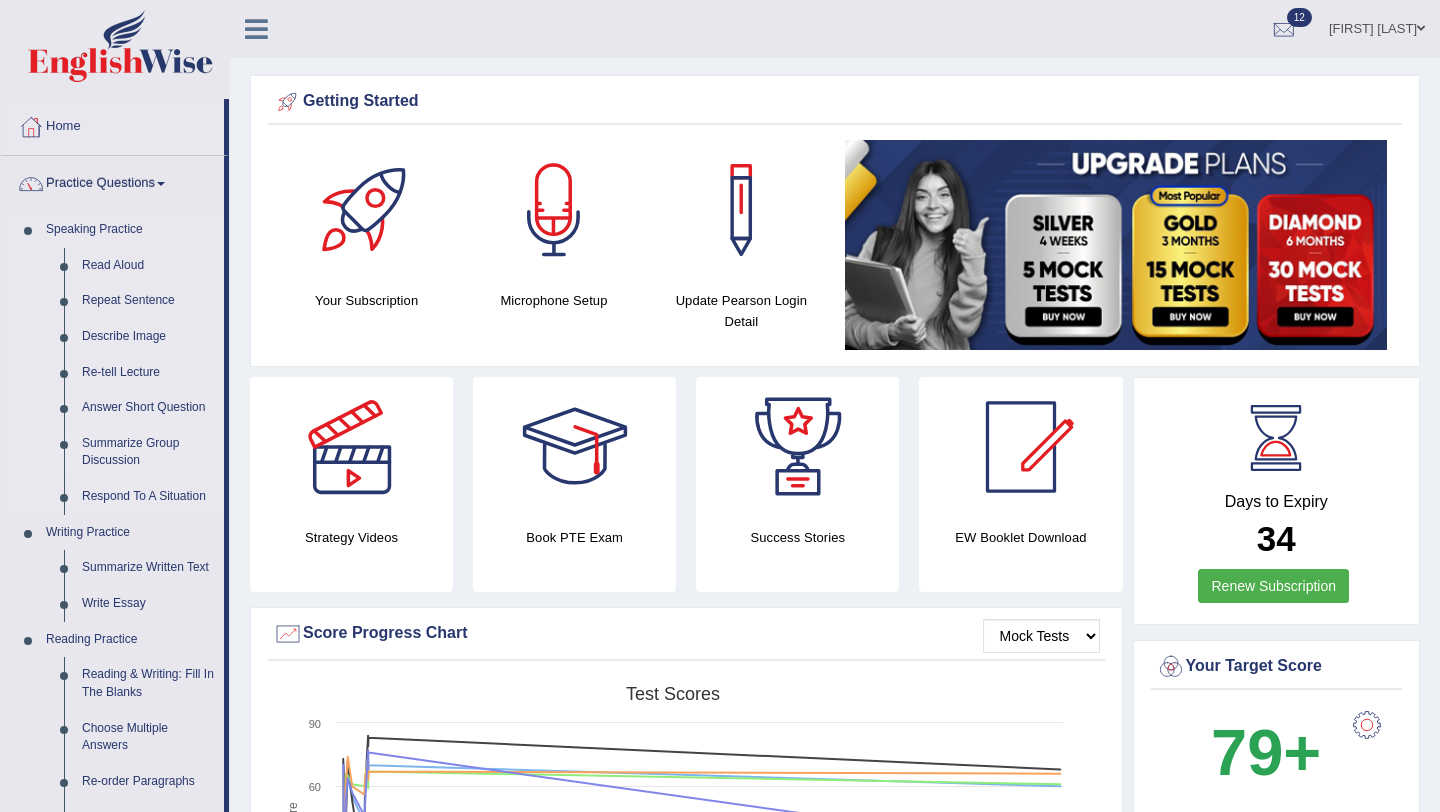 click on "Summarize Group Discussion" at bounding box center (148, 452) 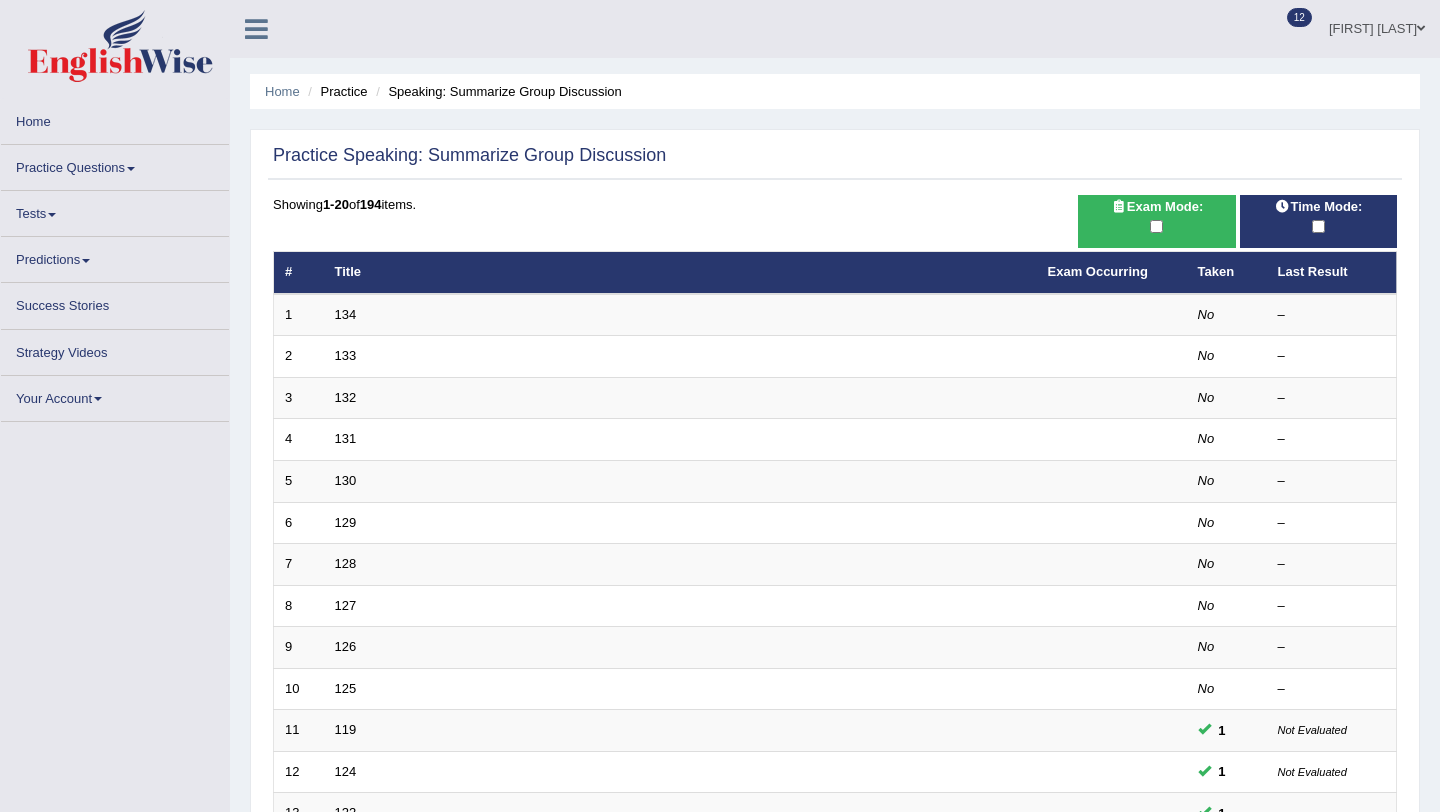 scroll, scrollTop: 0, scrollLeft: 0, axis: both 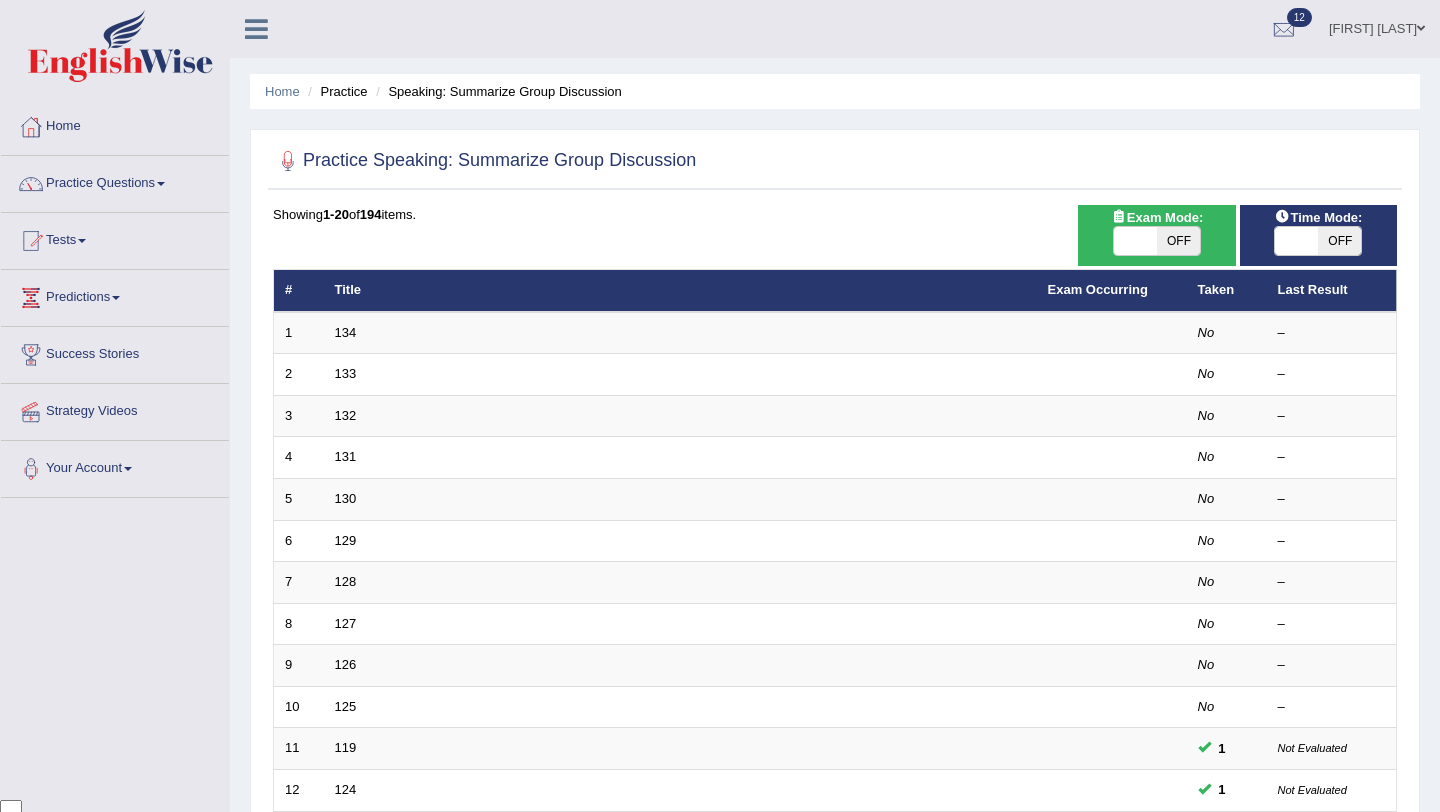 click on "OFF" at bounding box center [1178, 241] 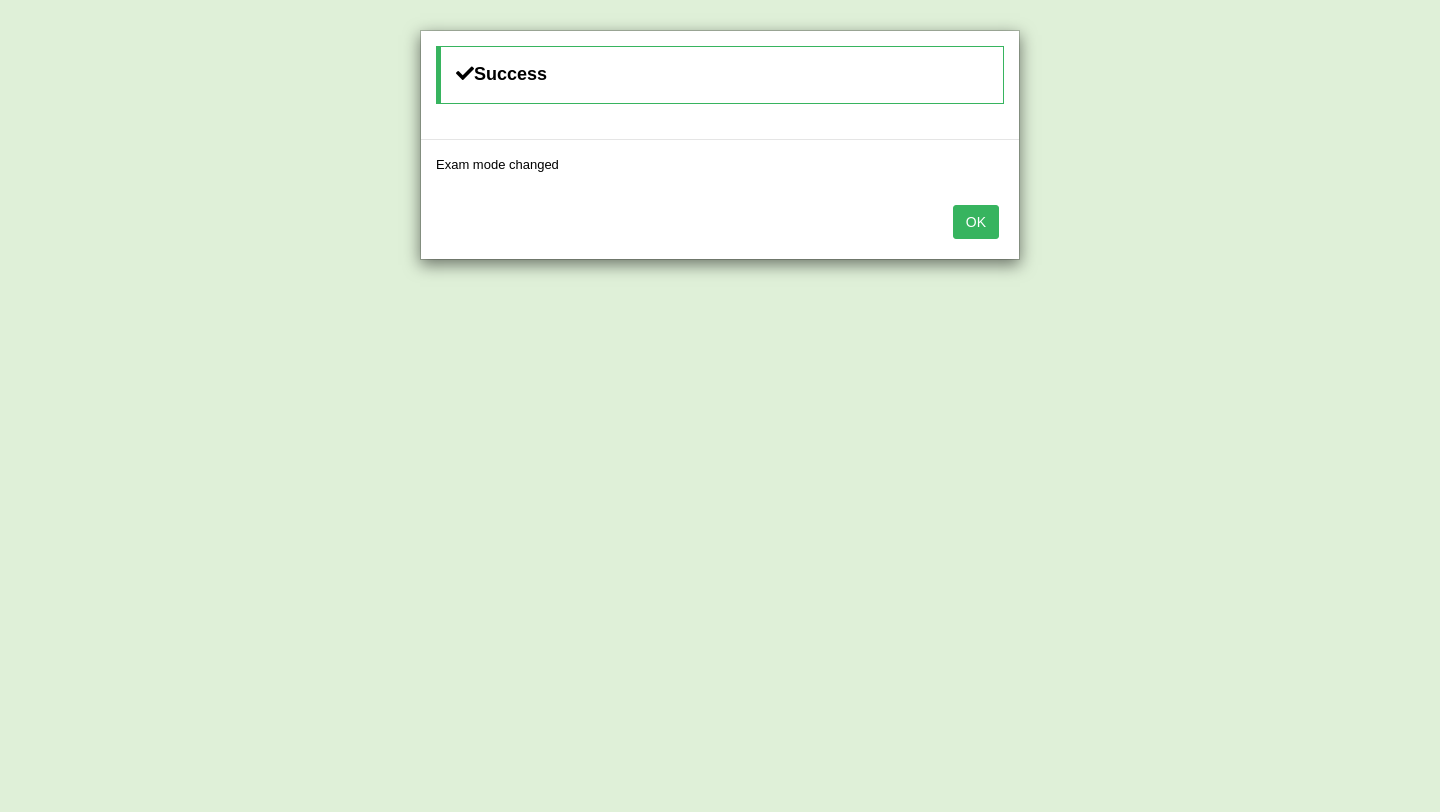 click on "OK" at bounding box center [976, 222] 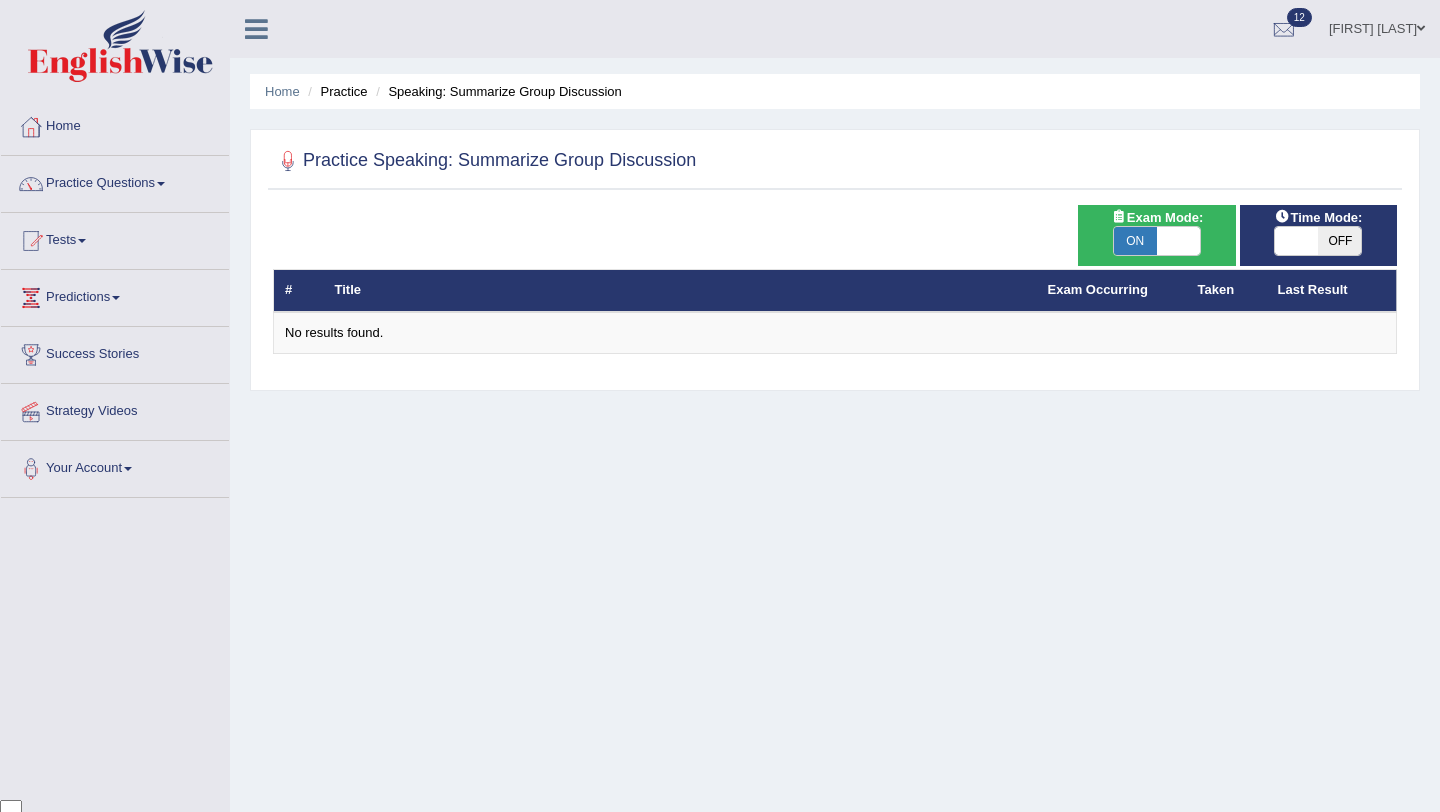 scroll, scrollTop: 0, scrollLeft: 0, axis: both 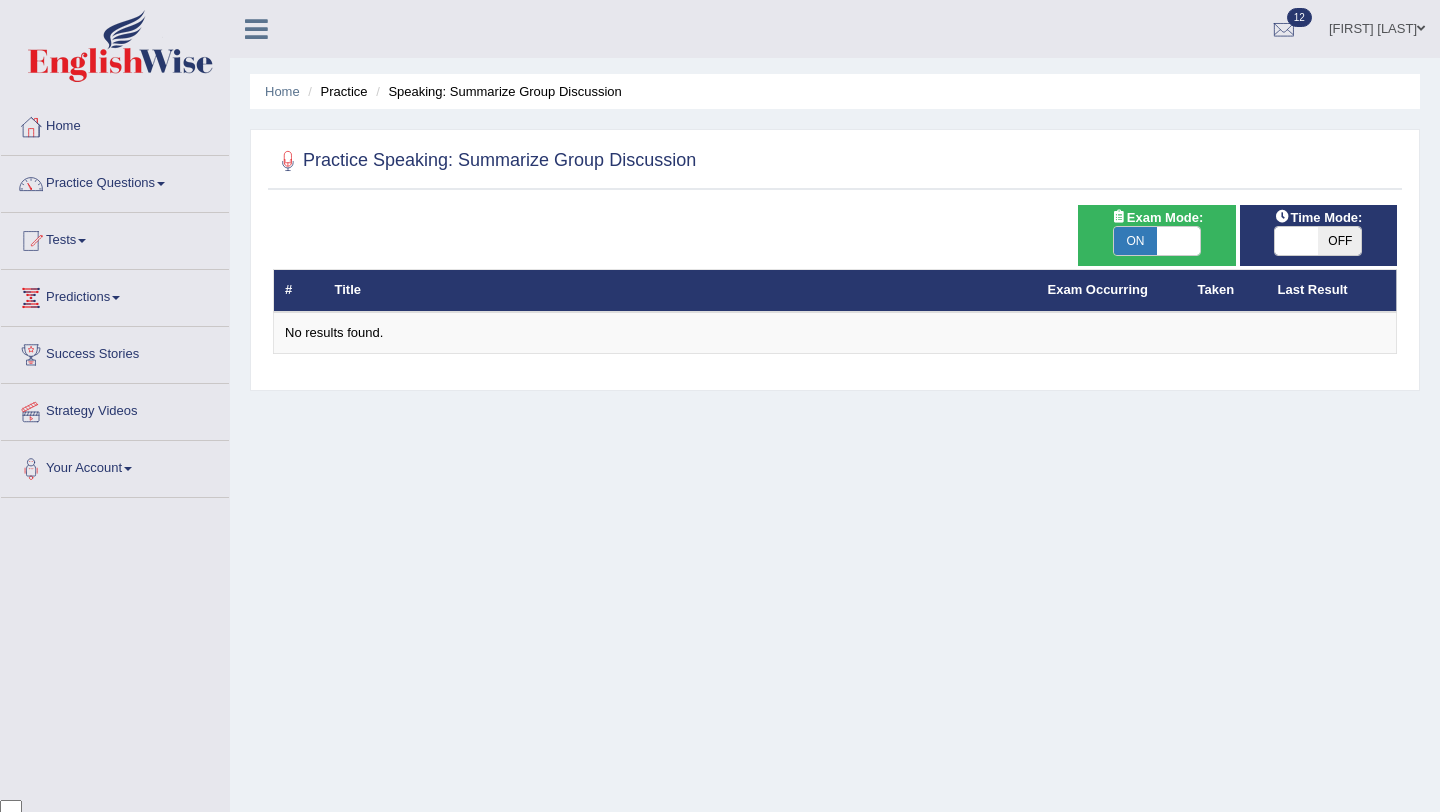 click at bounding box center (1178, 241) 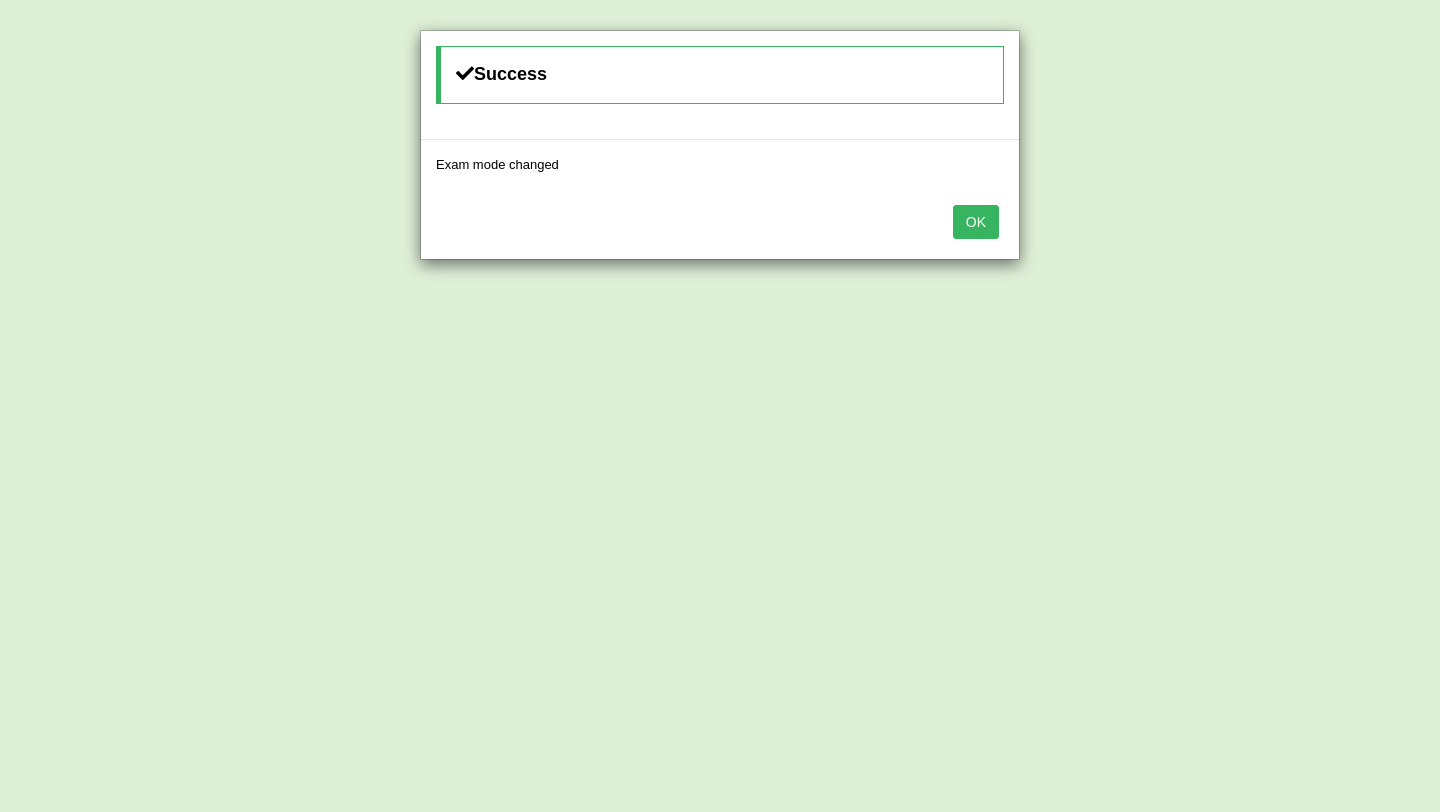 click on "OK" at bounding box center (976, 222) 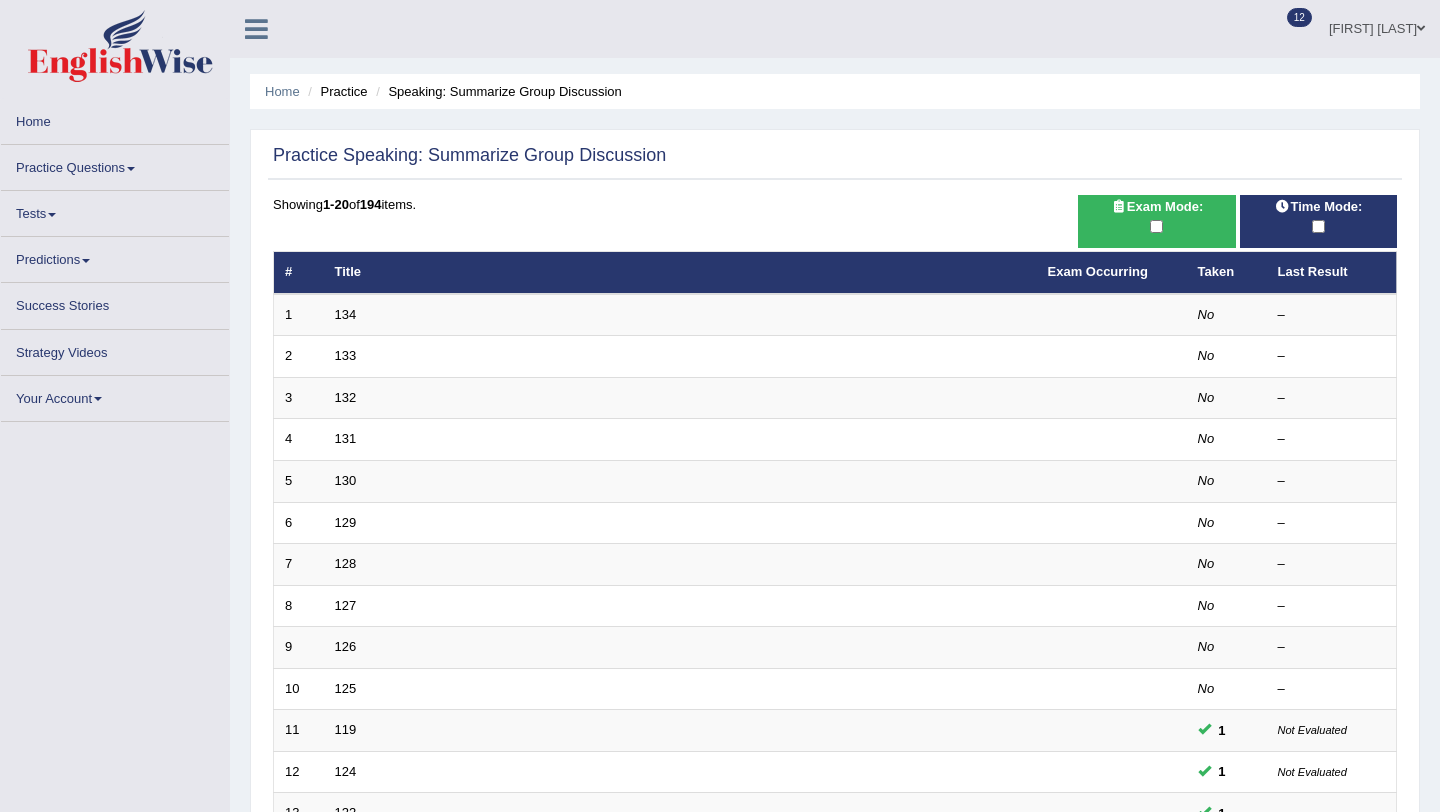 scroll, scrollTop: 0, scrollLeft: 0, axis: both 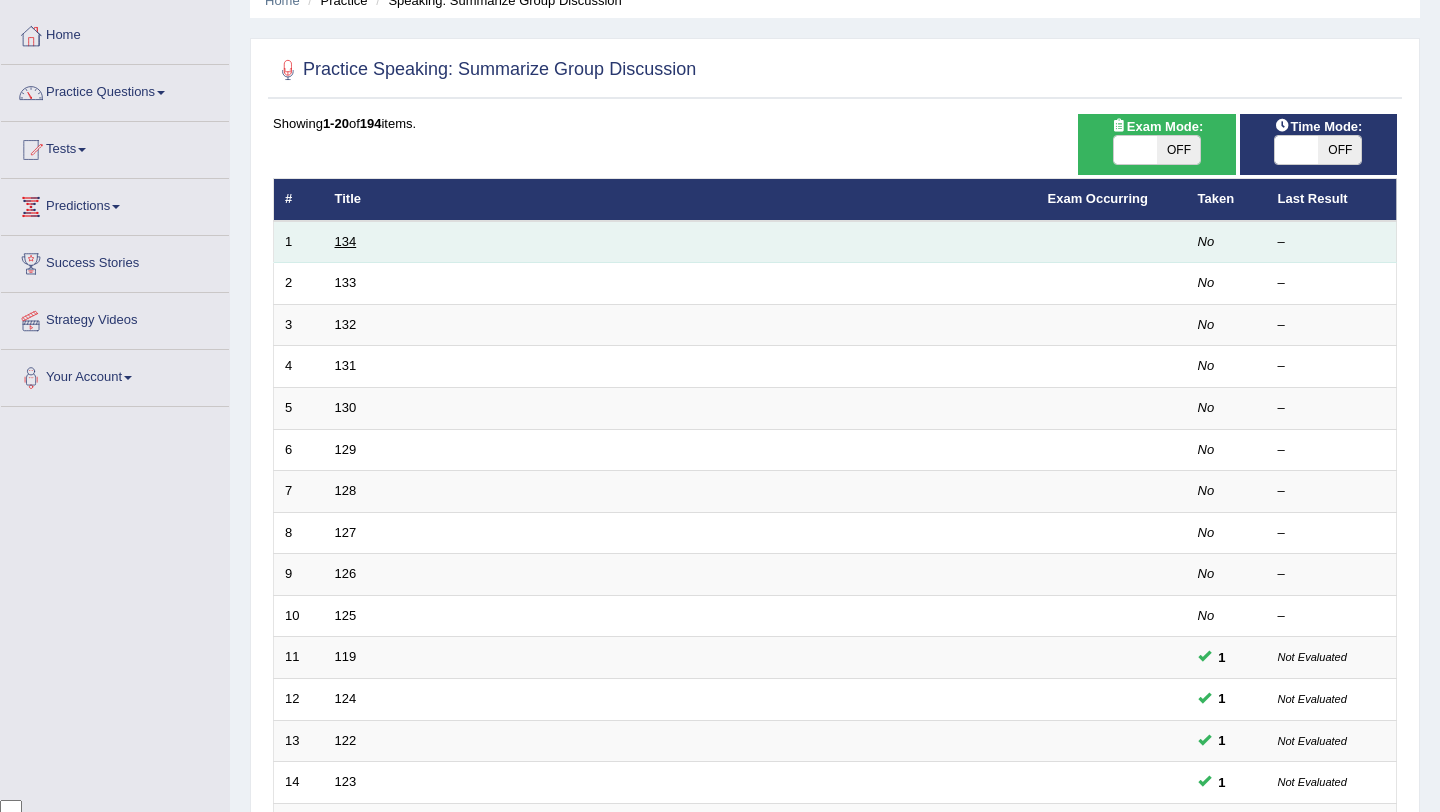 click on "134" at bounding box center [346, 241] 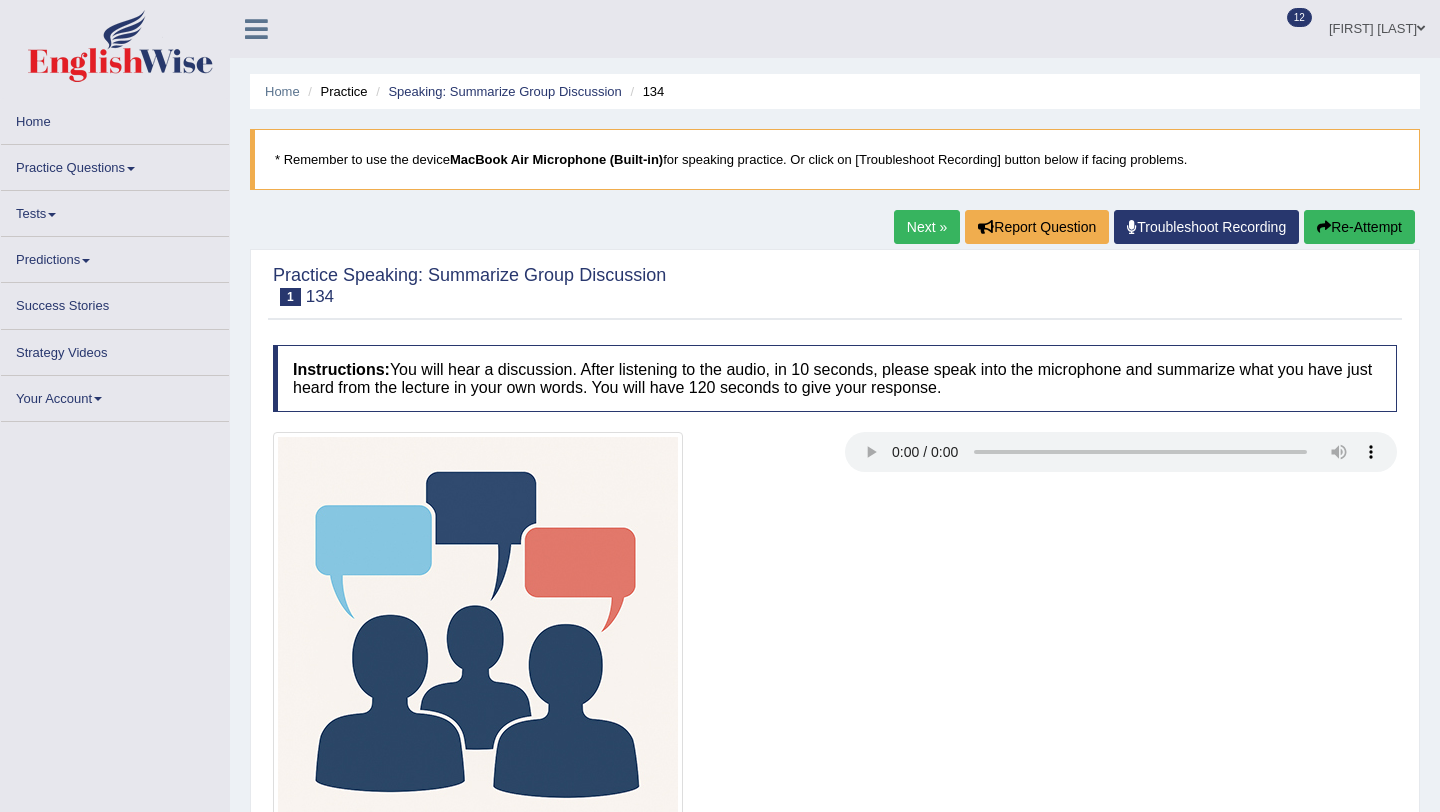 scroll, scrollTop: 0, scrollLeft: 0, axis: both 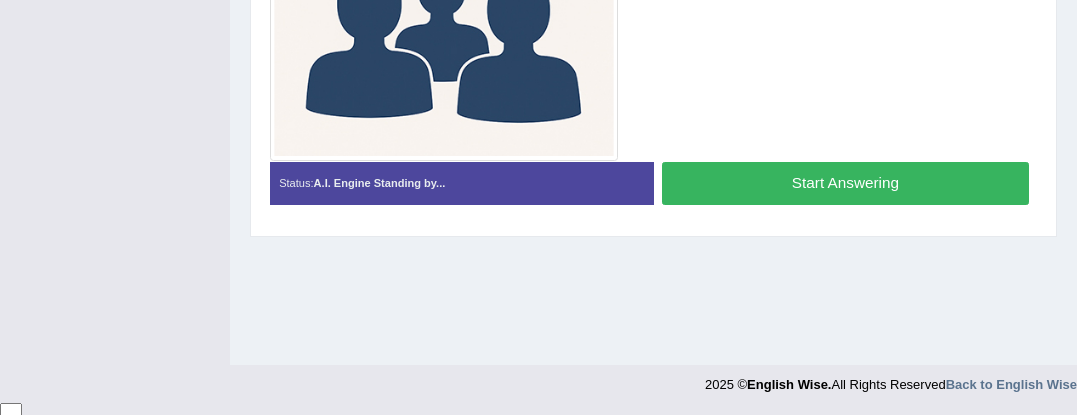 click on "Start Answering" at bounding box center [845, 183] 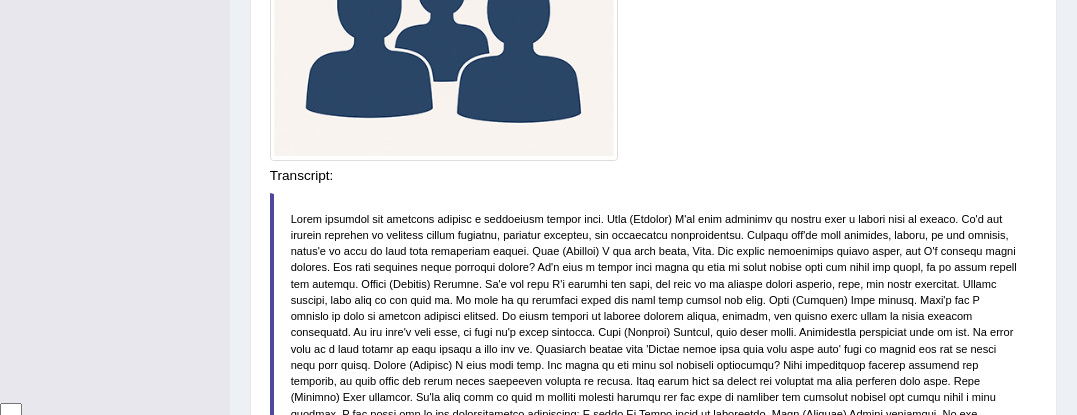 click on "Toggle navigation
Home
Practice Questions   Speaking Practice Read Aloud
Repeat Sentence
Describe Image
Re-tell Lecture
Answer Short Question
Summarize Group Discussion
Respond To A Situation
Writing Practice  Summarize Written Text
Write Essay
Reading Practice  Reading & Writing: Fill In The Blanks
Choose Multiple Answers
Re-order Paragraphs
Fill In The Blanks
Choose Single Answer
Listening Practice  Summarize Spoken Text
Highlight Incorrect Words
Highlight Correct Summary
Select Missing Word
Choose Single Answer
Choose Multiple Answers
Fill In The Blanks
Write From Dictation
Pronunciation
Tests  Take Practice Sectional Test" at bounding box center (538, -428) 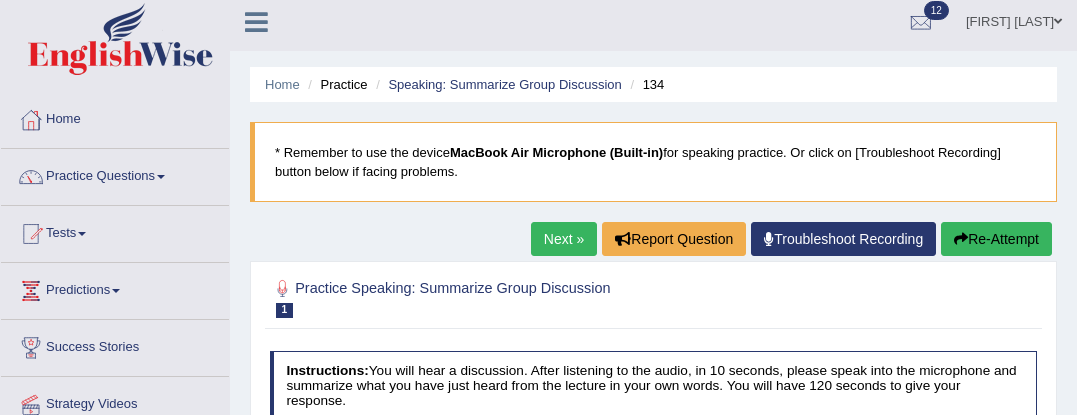 scroll, scrollTop: 0, scrollLeft: 0, axis: both 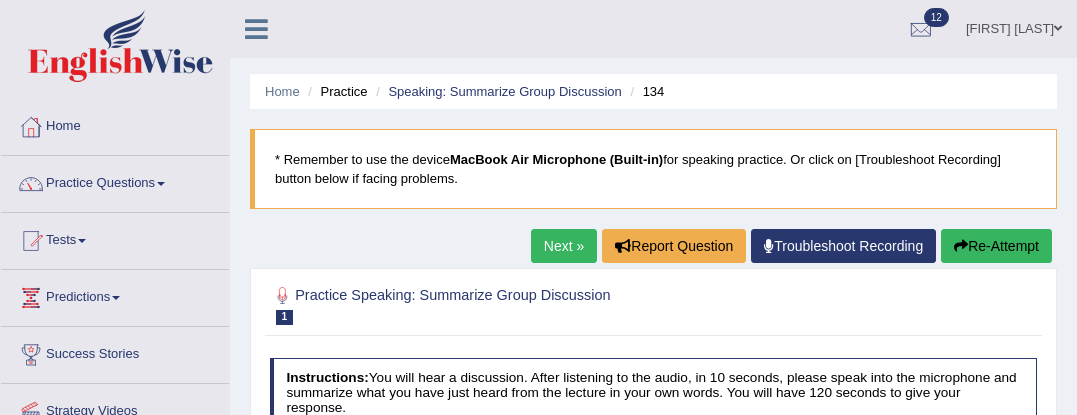 click on "Re-Attempt" at bounding box center (996, 246) 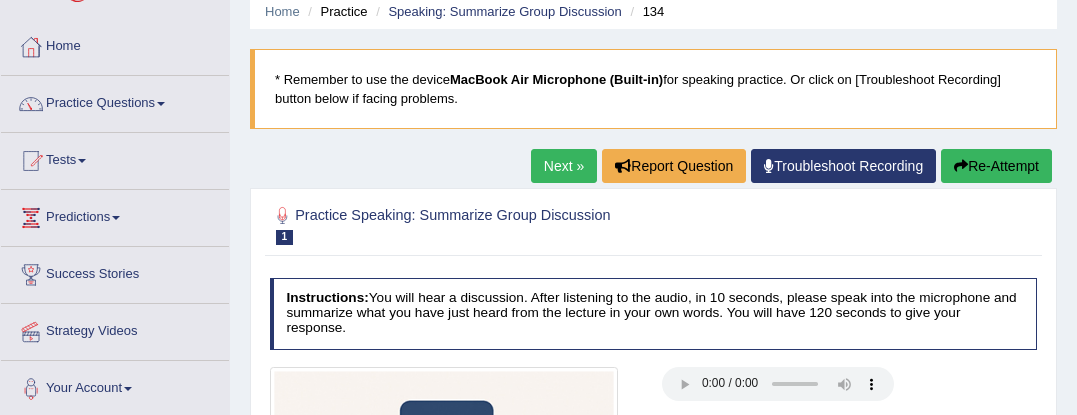 scroll, scrollTop: 111, scrollLeft: 0, axis: vertical 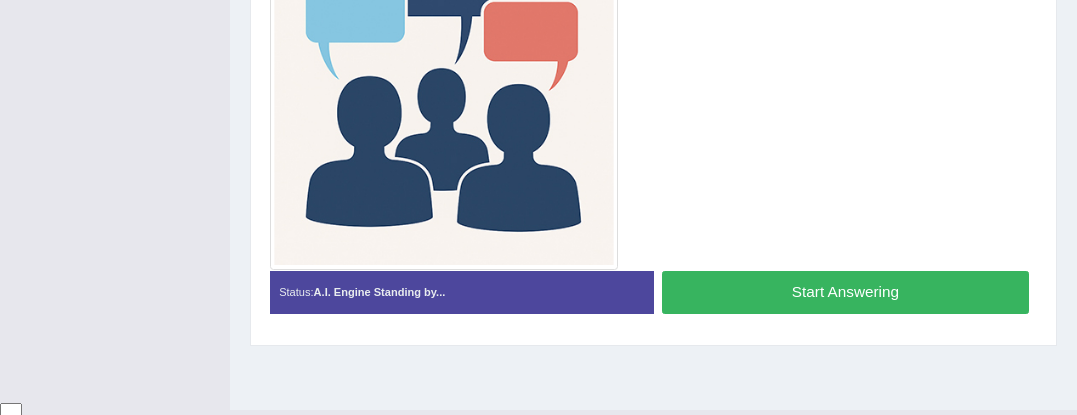 click on "Start Answering" at bounding box center (845, 292) 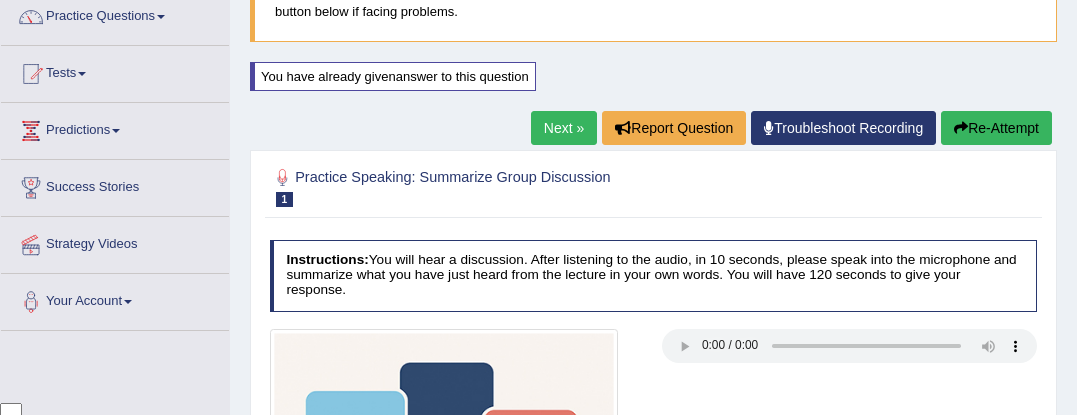 scroll, scrollTop: 0, scrollLeft: 0, axis: both 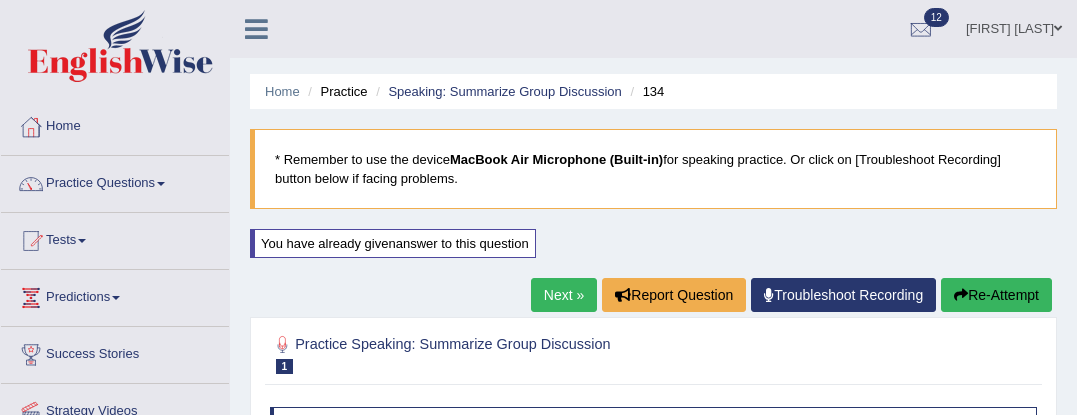 click on "Re-Attempt" at bounding box center [996, 295] 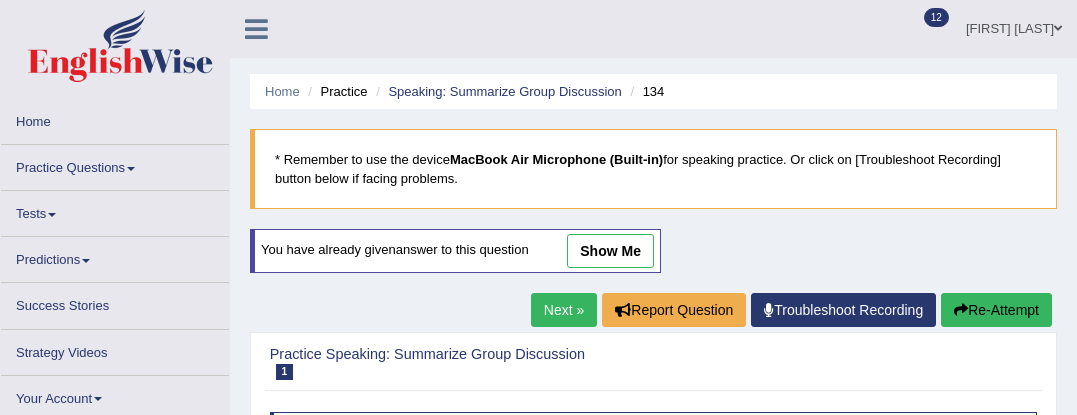 scroll, scrollTop: 0, scrollLeft: 0, axis: both 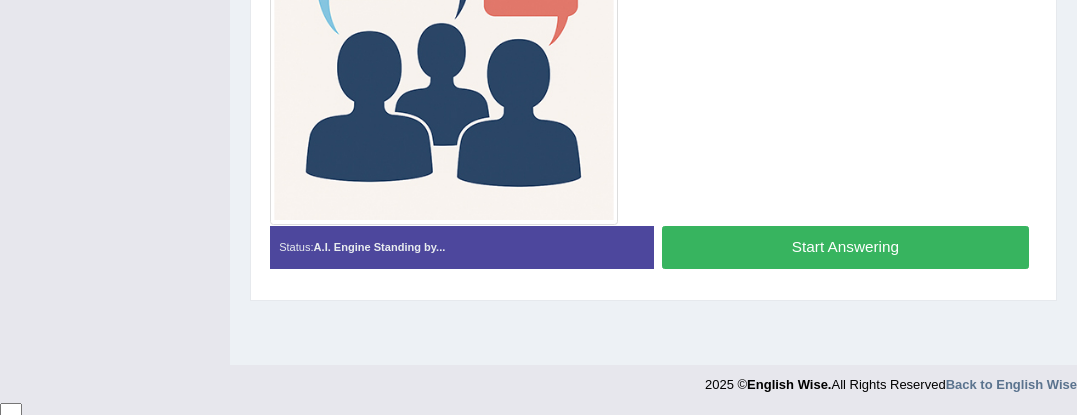 click on "Start Answering" at bounding box center (845, 247) 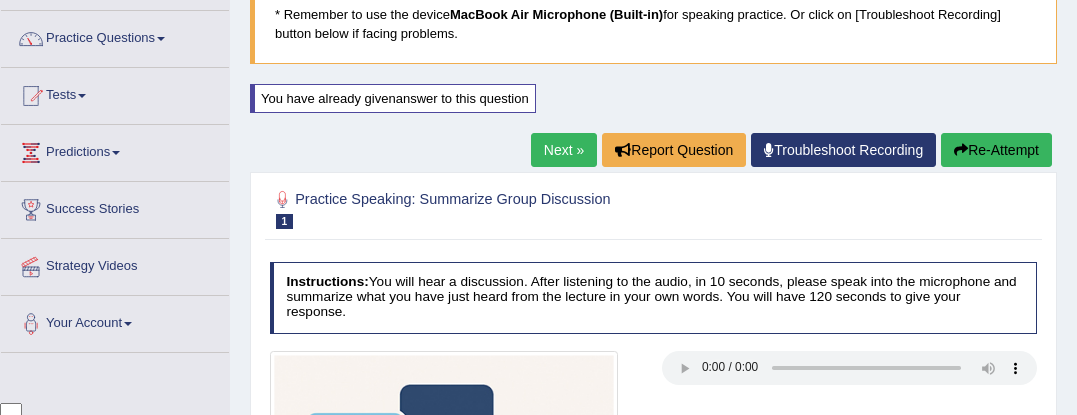 scroll, scrollTop: 0, scrollLeft: 0, axis: both 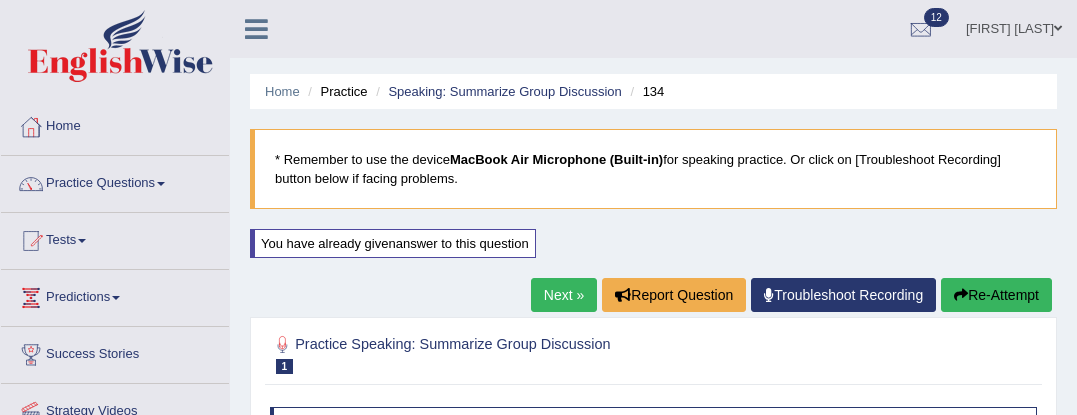 click on "Re-Attempt" at bounding box center [996, 295] 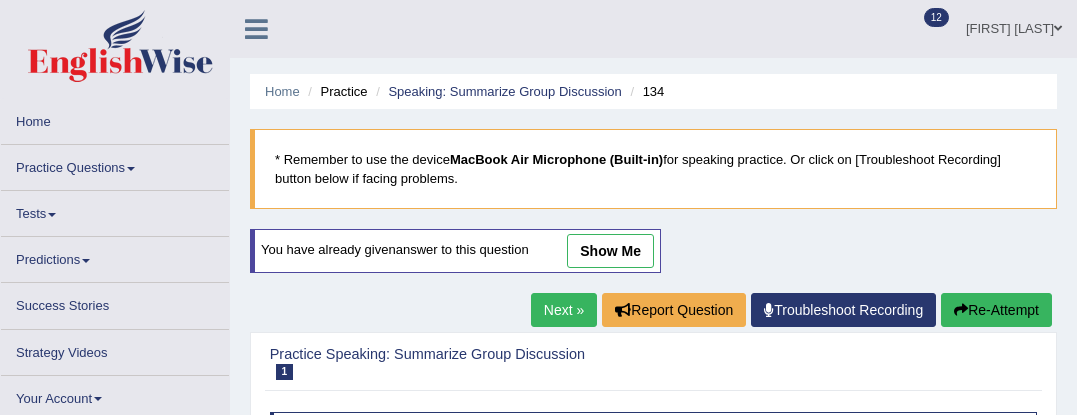 scroll, scrollTop: 93, scrollLeft: 0, axis: vertical 